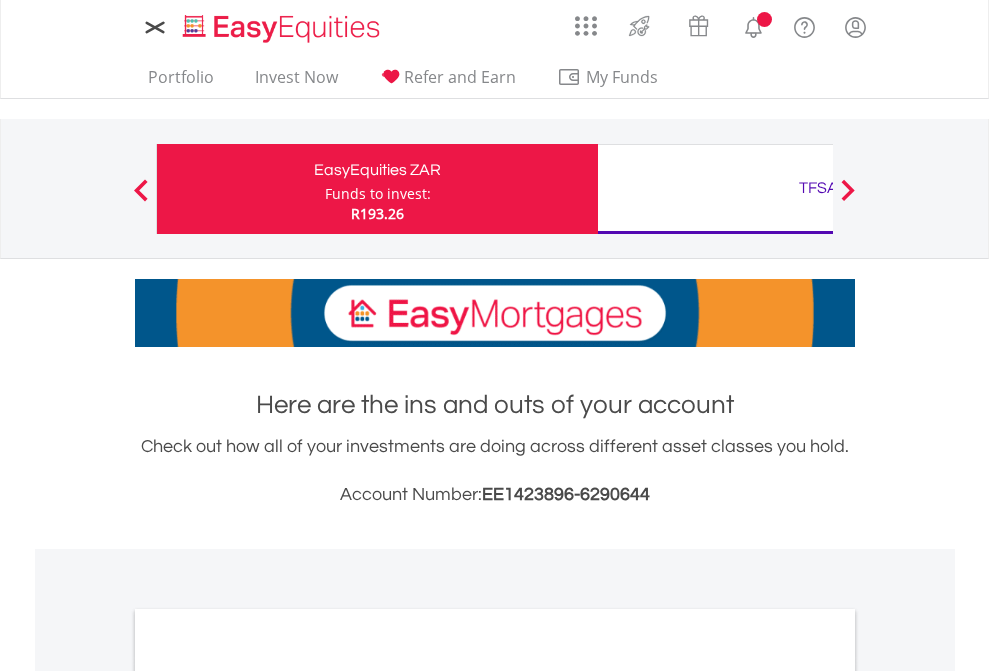 scroll, scrollTop: 0, scrollLeft: 0, axis: both 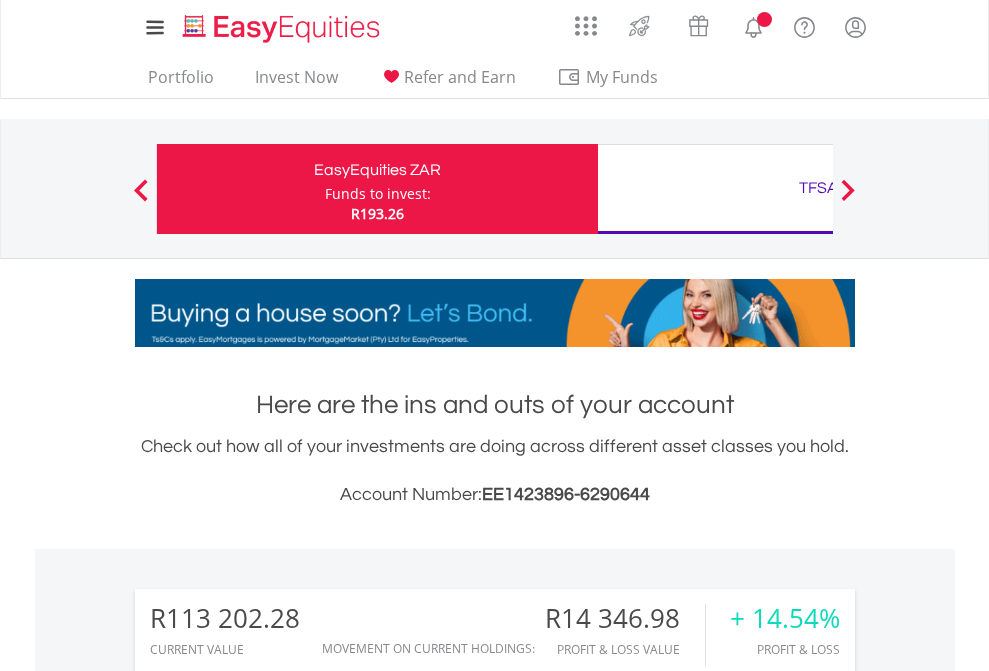 click on "Funds to invest:" at bounding box center [378, 194] 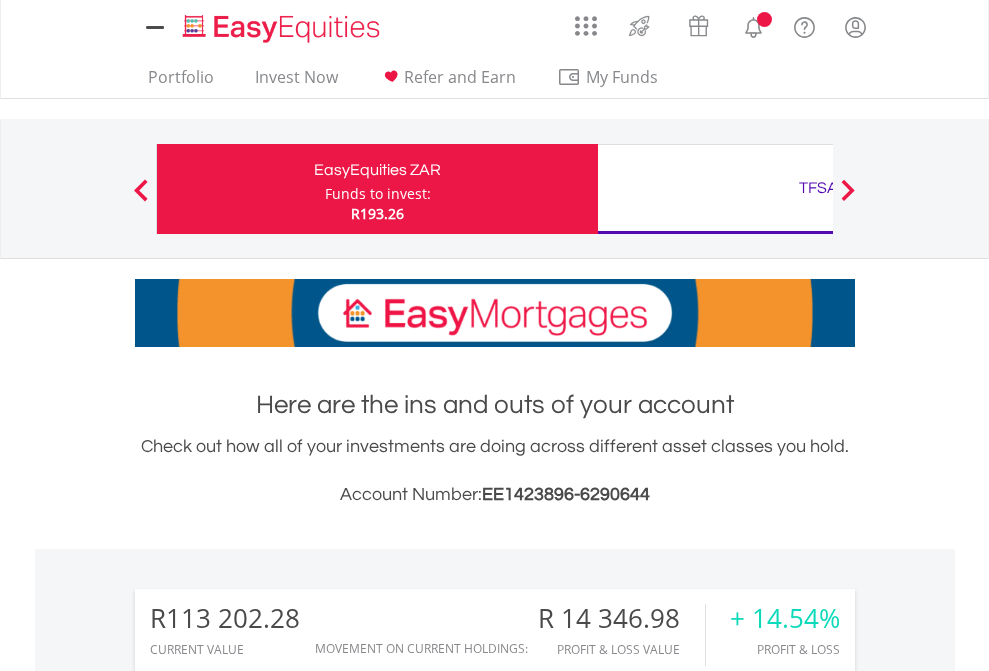 scroll, scrollTop: 0, scrollLeft: 0, axis: both 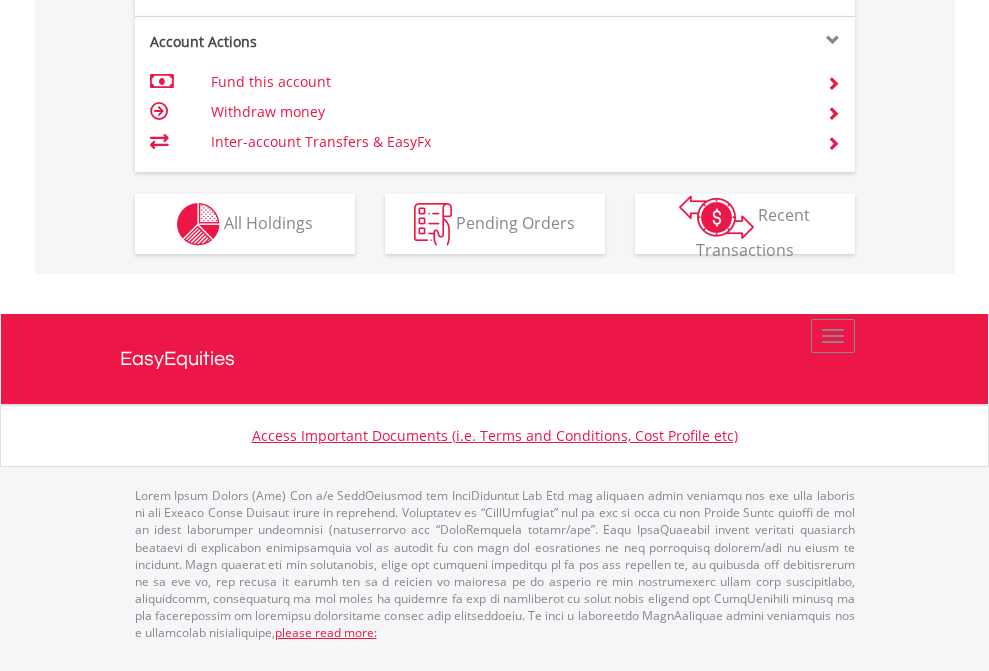 click on "Investment types" at bounding box center [706, -337] 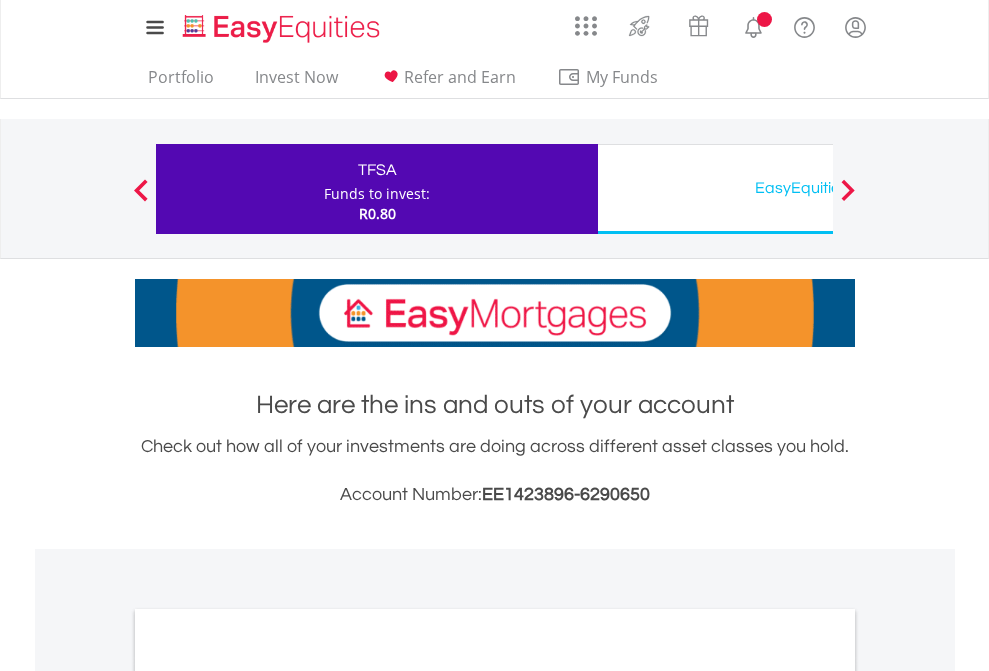 scroll, scrollTop: 0, scrollLeft: 0, axis: both 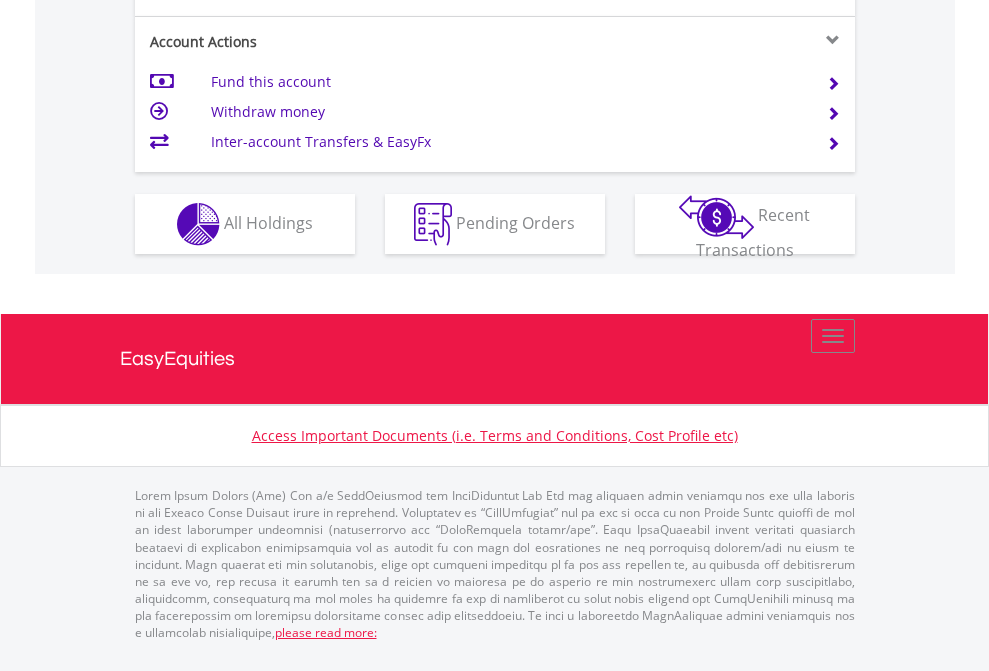 click on "Investment types" at bounding box center (706, -337) 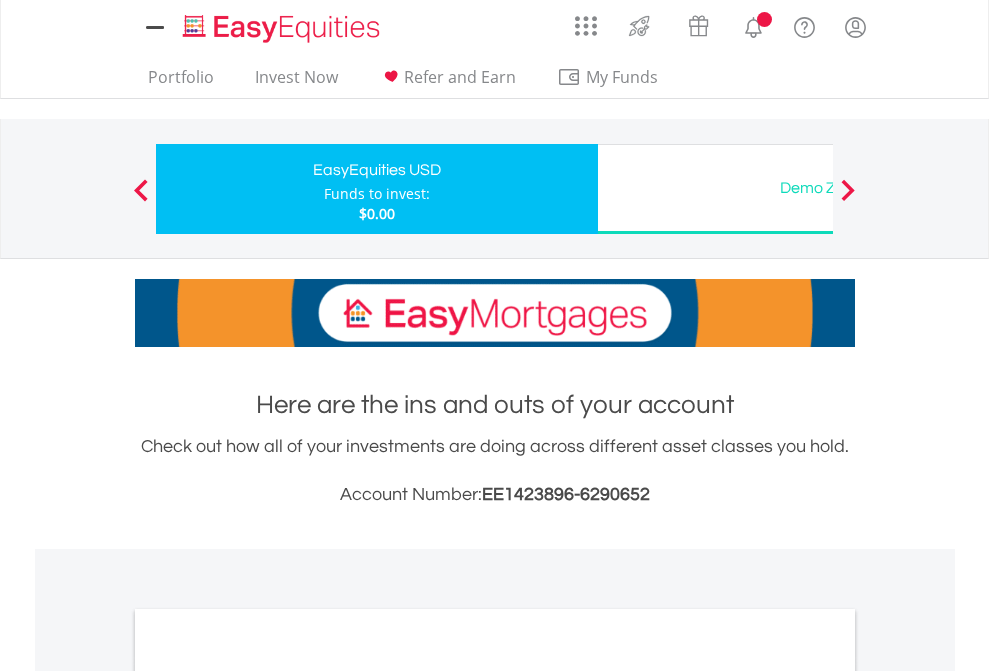 scroll, scrollTop: 0, scrollLeft: 0, axis: both 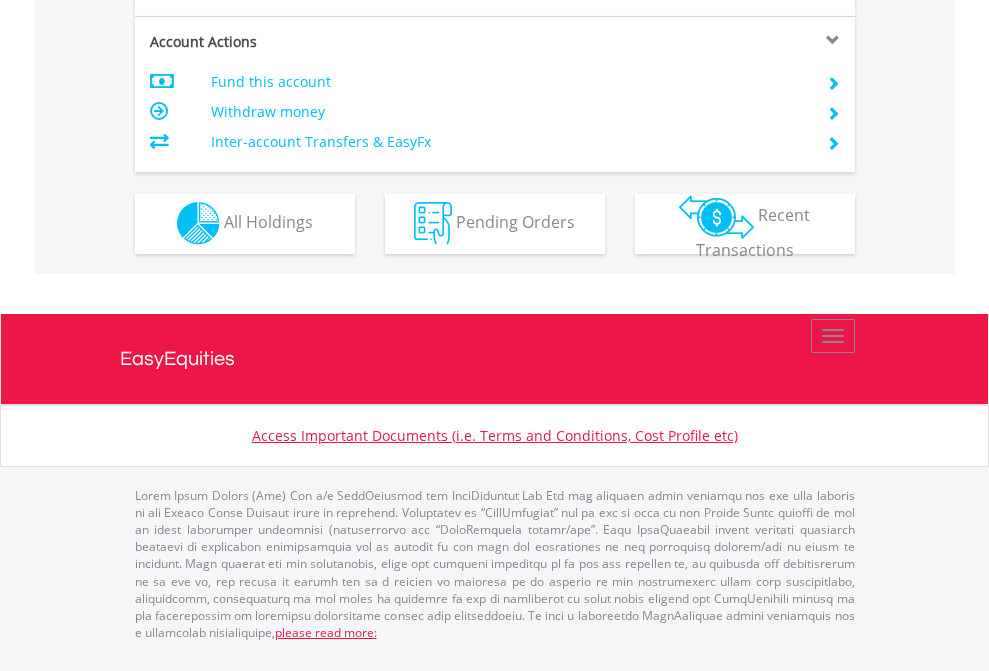 click on "Investment types" at bounding box center (706, -353) 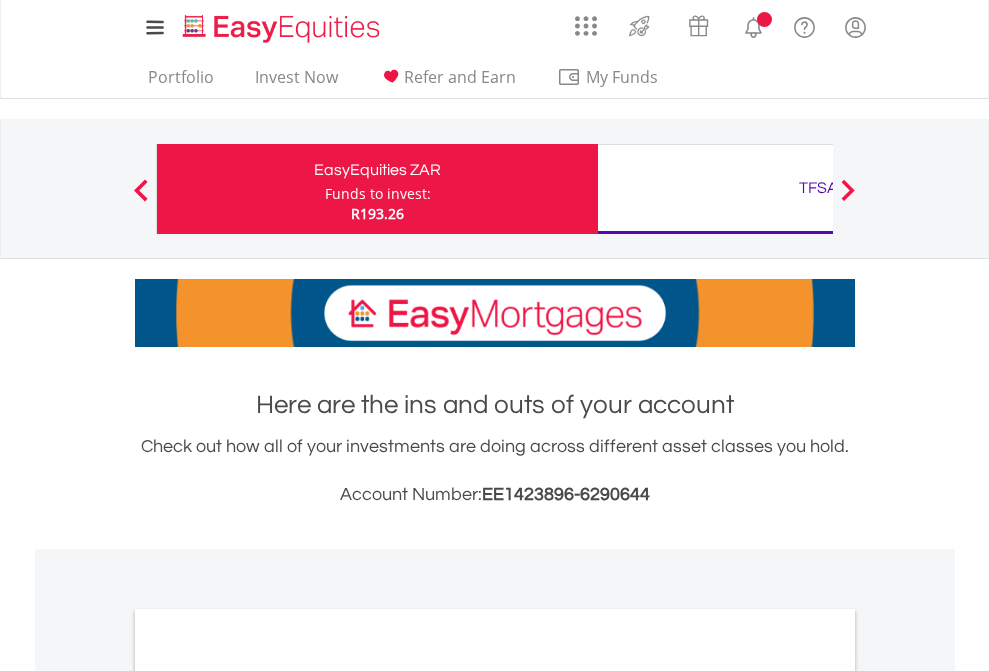 scroll, scrollTop: 0, scrollLeft: 0, axis: both 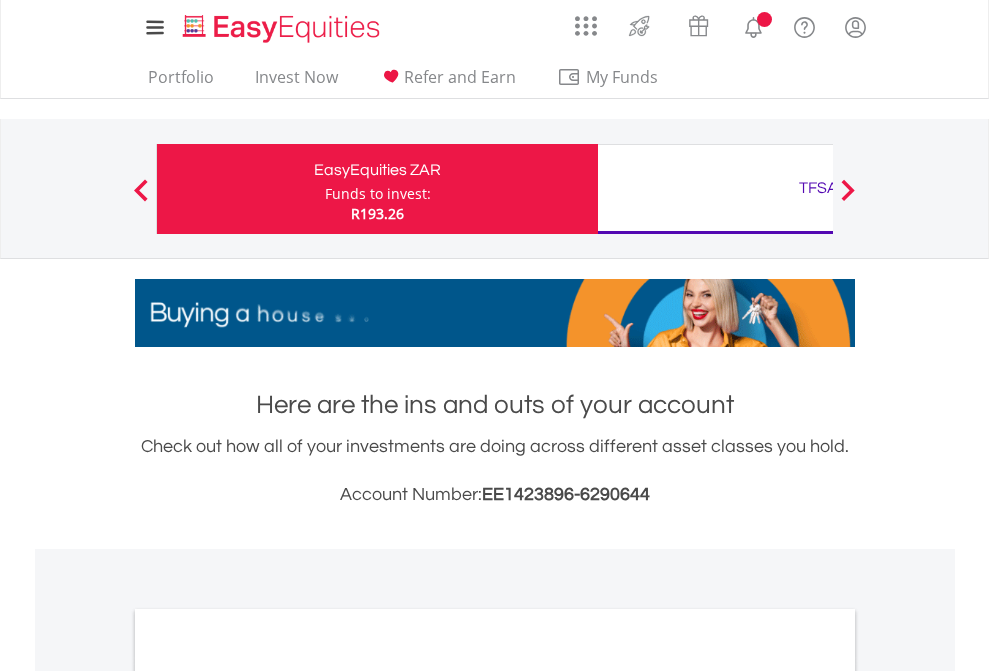 click on "All Holdings" at bounding box center (268, 1096) 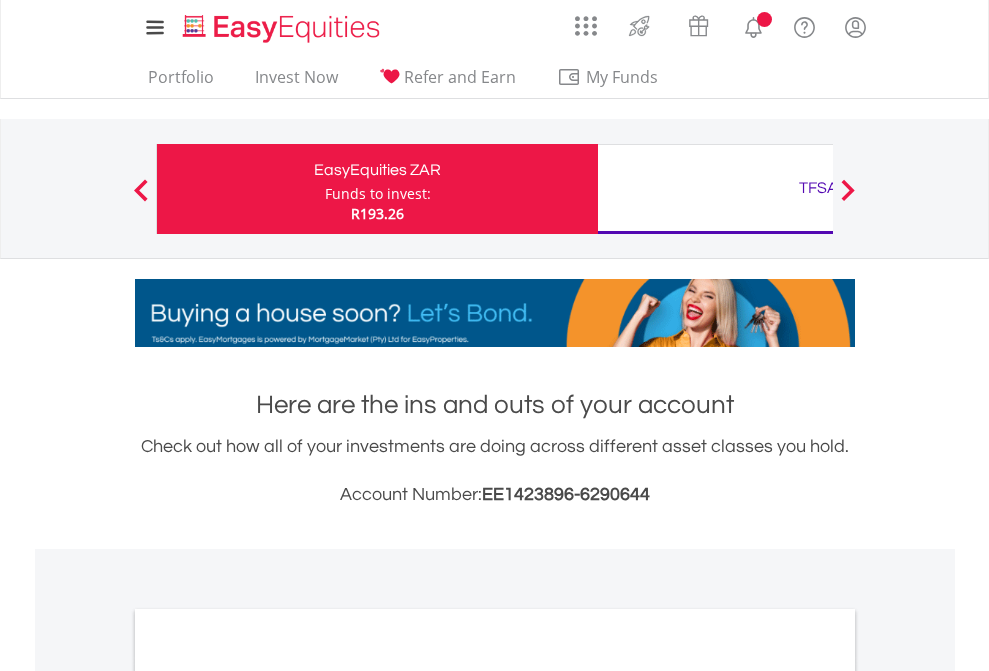 scroll, scrollTop: 1202, scrollLeft: 0, axis: vertical 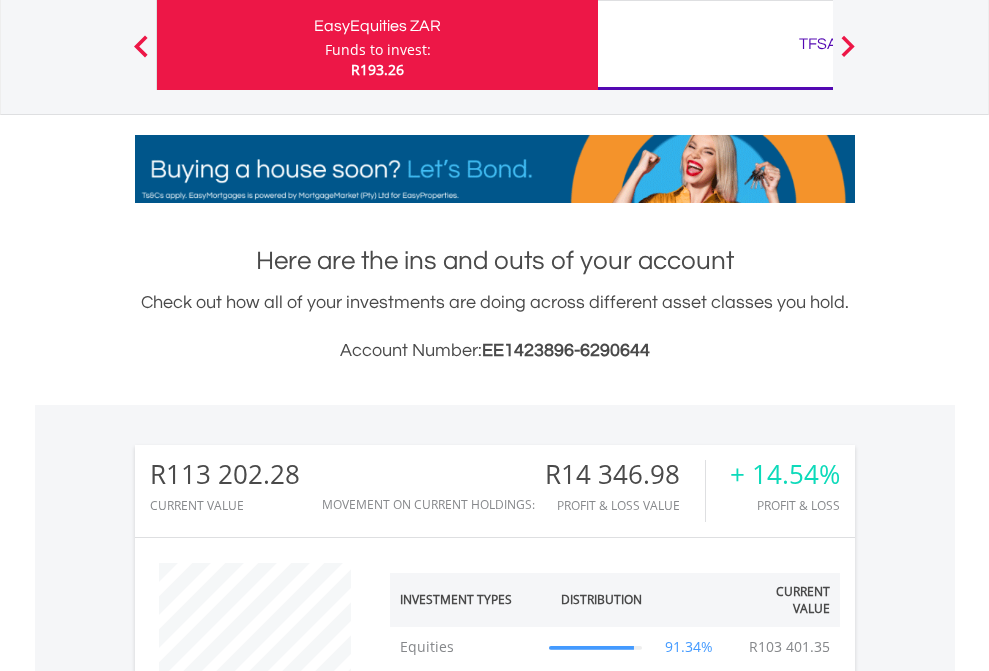 click on "TFSA" at bounding box center [818, 44] 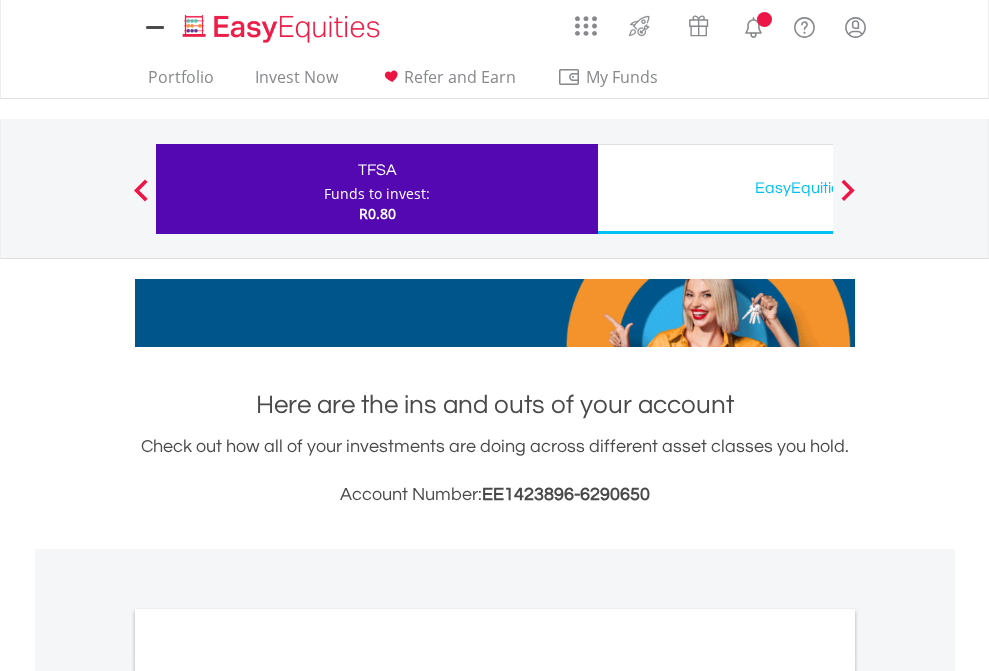 click on "All Holdings" at bounding box center [268, 1096] 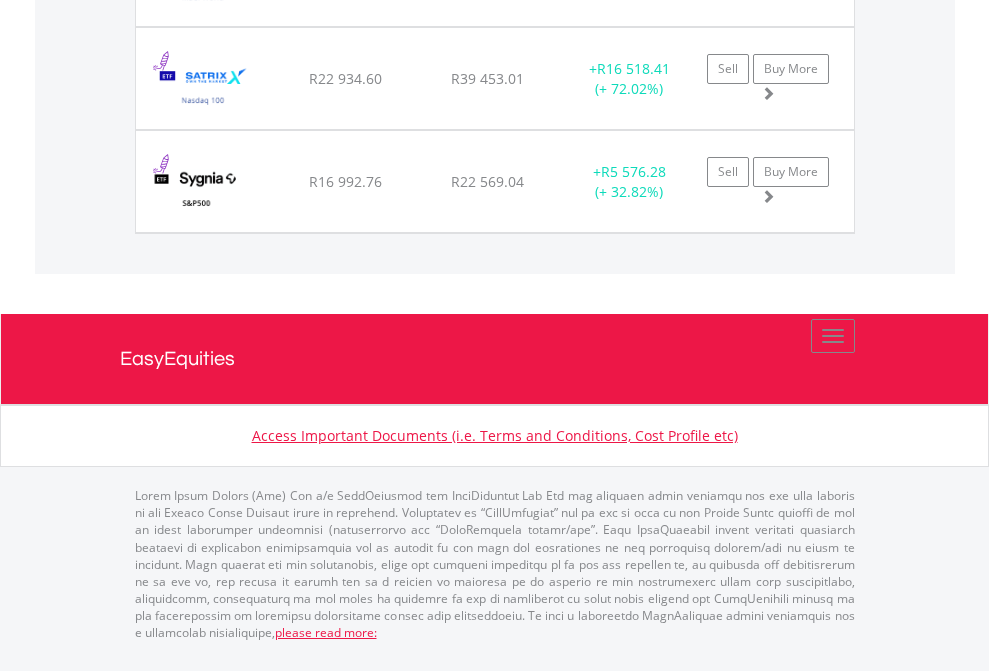 click on "EasyEquities USD" at bounding box center [818, -1380] 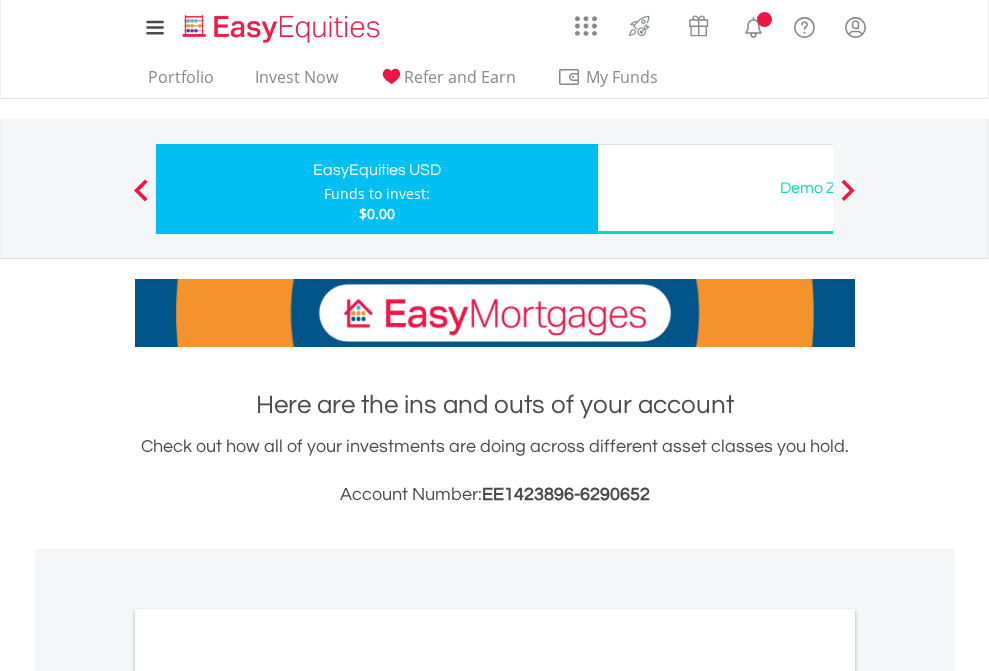 scroll, scrollTop: 0, scrollLeft: 0, axis: both 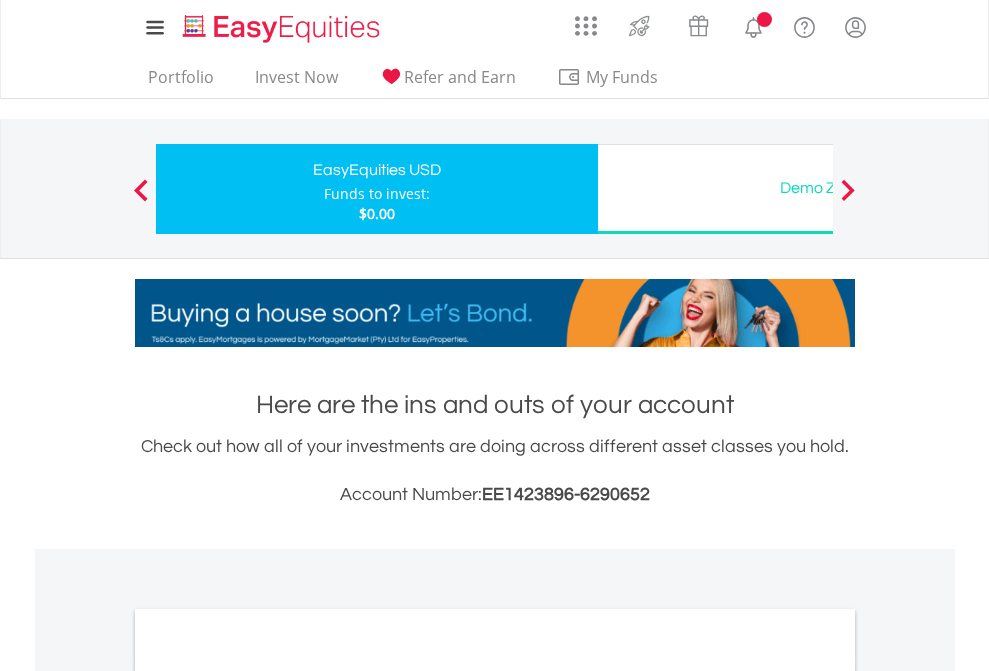 click on "All Holdings" at bounding box center (268, 1096) 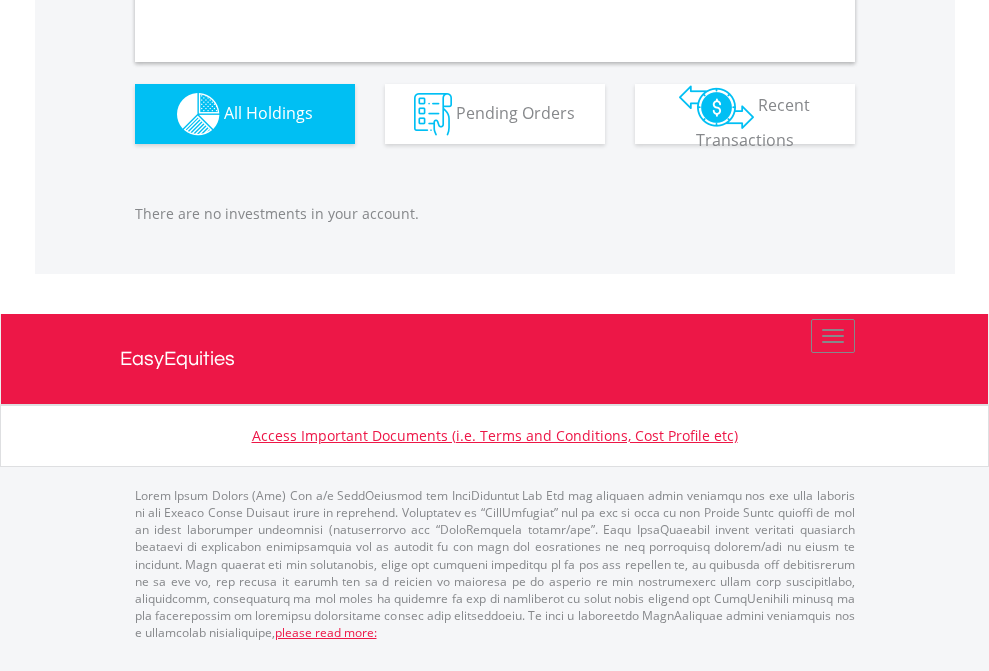 scroll, scrollTop: 1980, scrollLeft: 0, axis: vertical 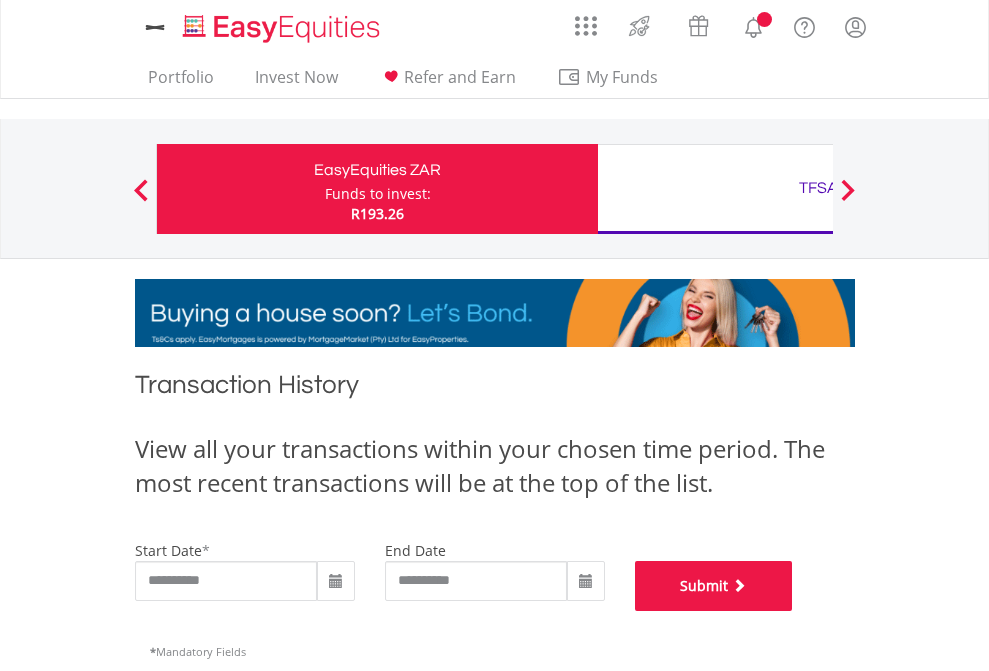 click on "Submit" at bounding box center (714, 586) 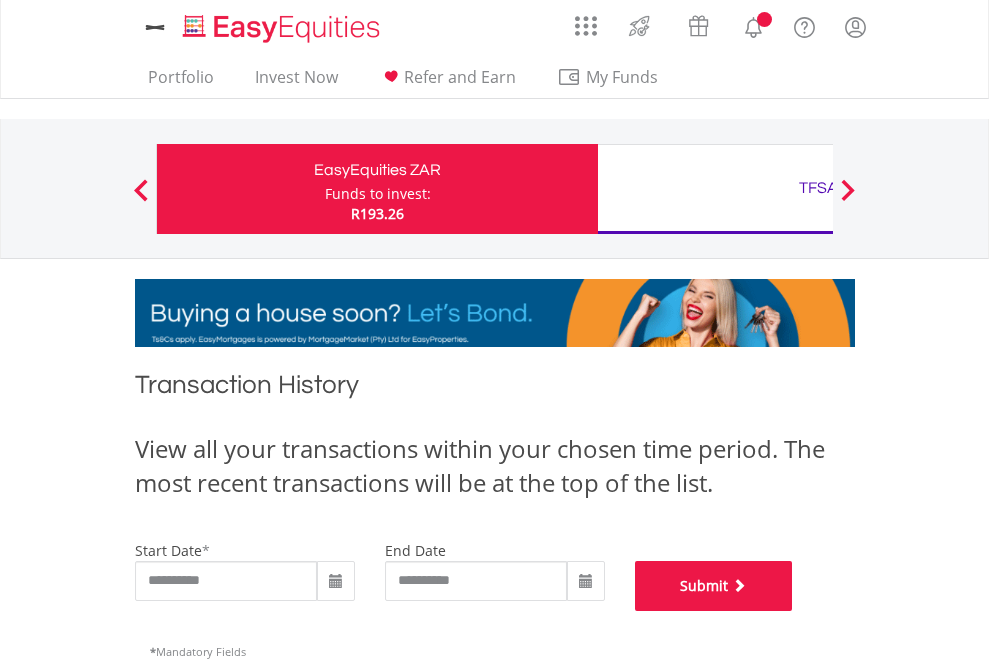 scroll, scrollTop: 811, scrollLeft: 0, axis: vertical 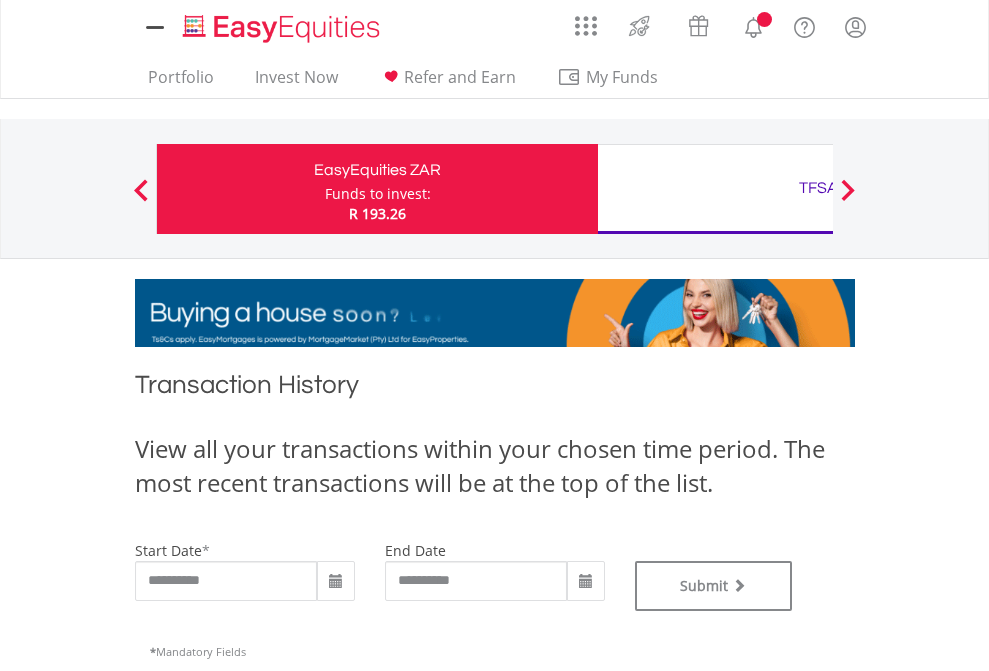 click on "TFSA" at bounding box center (818, 188) 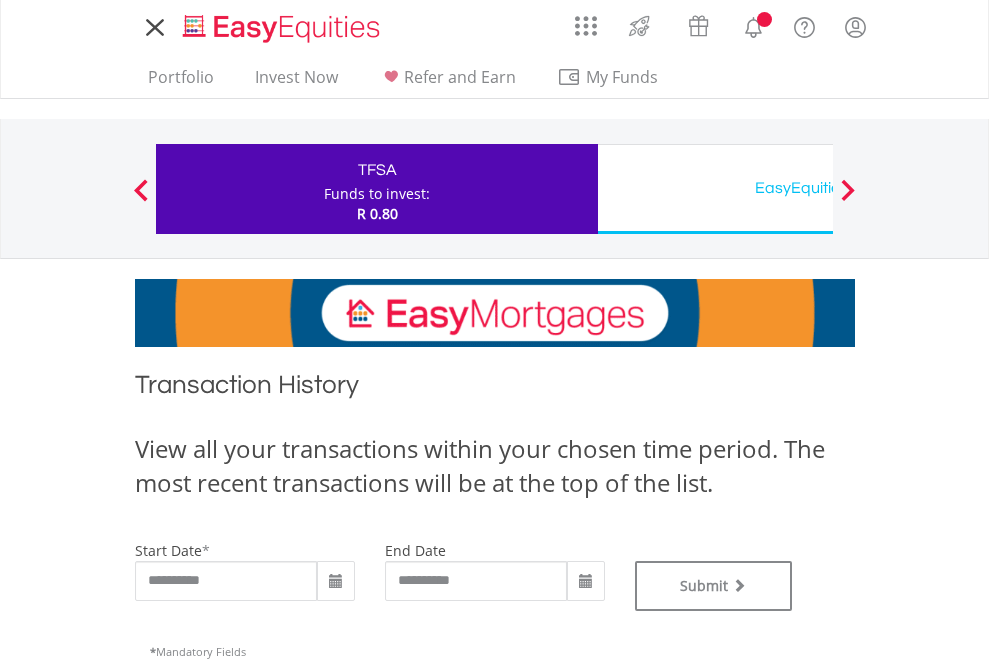 scroll, scrollTop: 0, scrollLeft: 0, axis: both 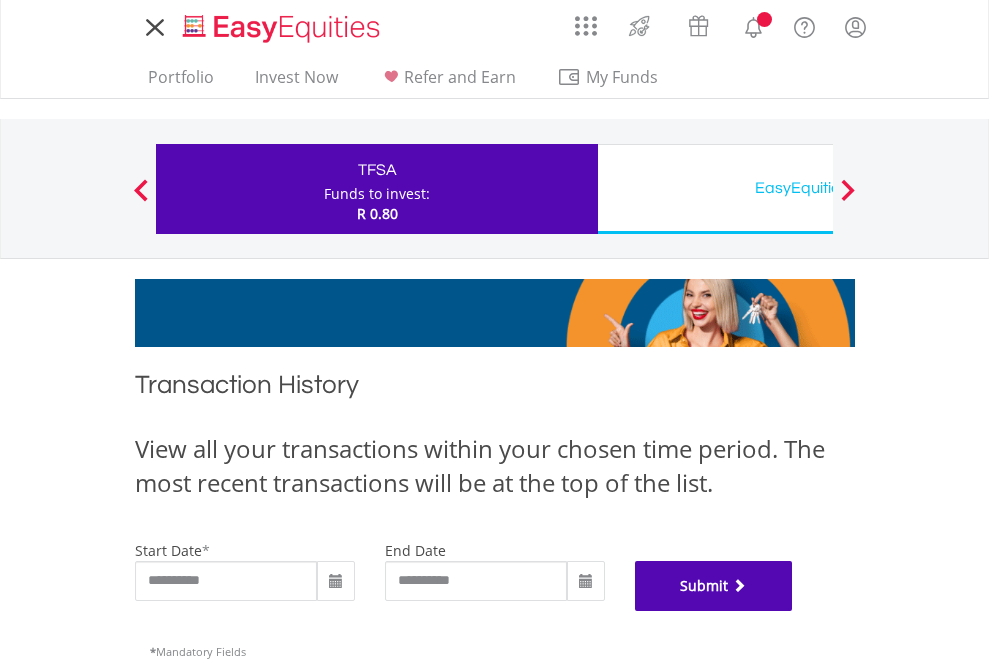 click on "Submit" at bounding box center (714, 586) 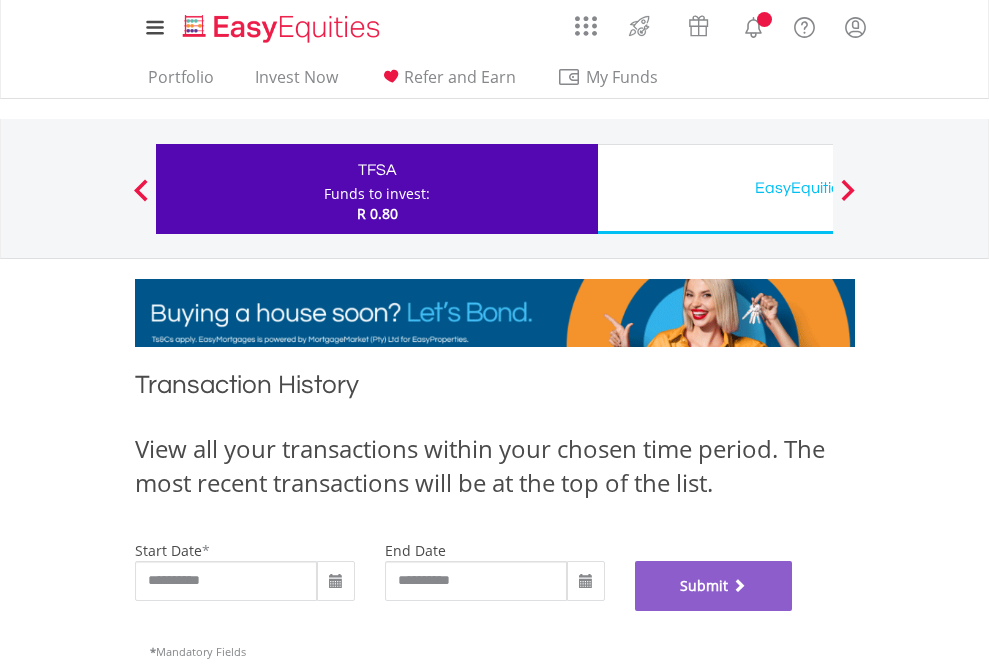 scroll, scrollTop: 811, scrollLeft: 0, axis: vertical 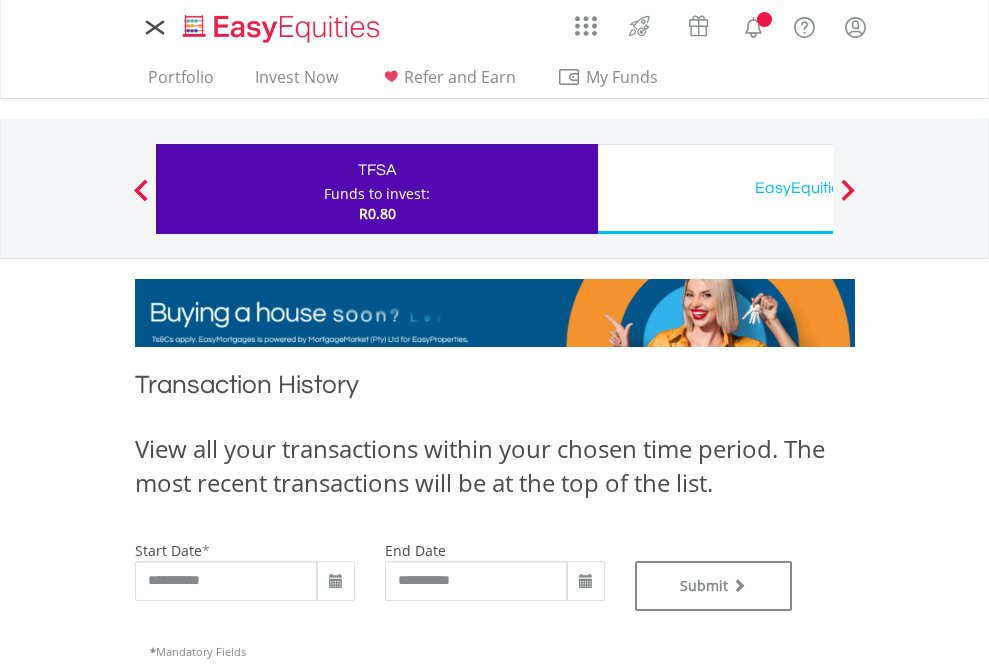 click on "EasyEquities USD" at bounding box center (818, 188) 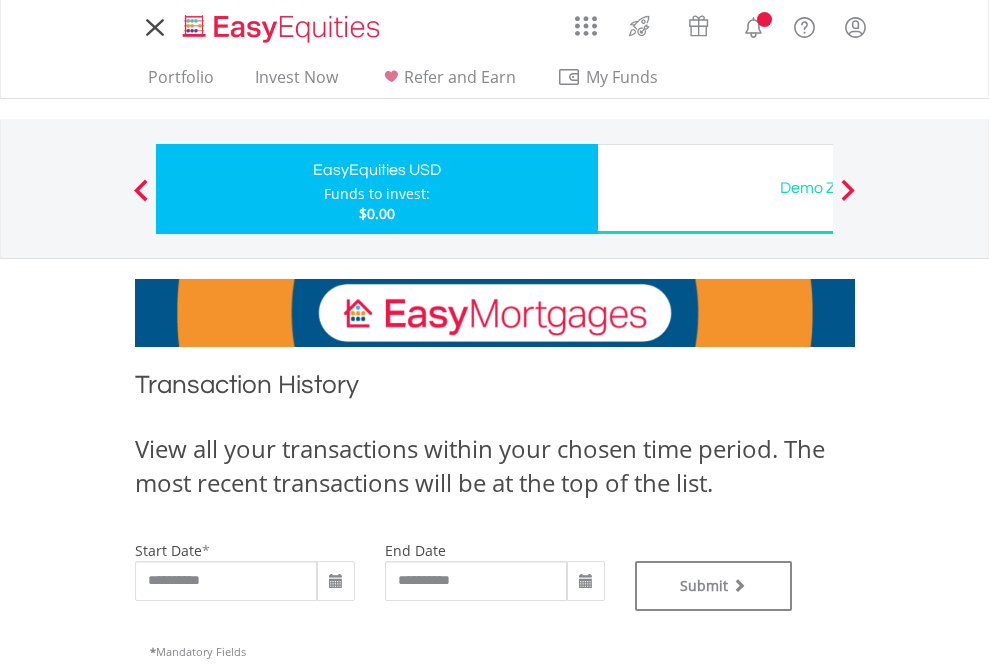 scroll, scrollTop: 0, scrollLeft: 0, axis: both 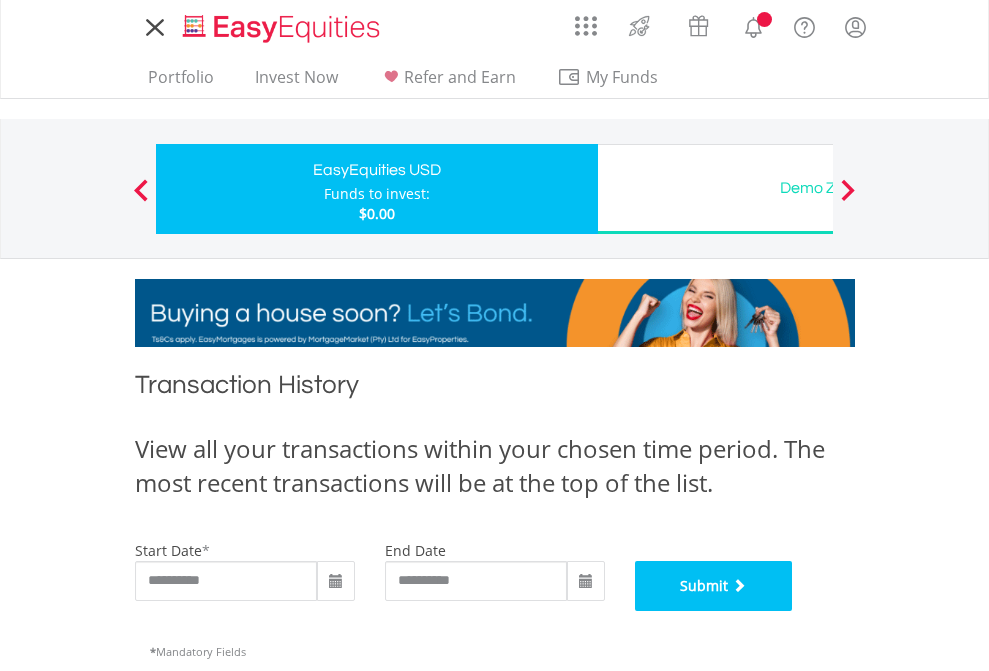 click on "Submit" at bounding box center [714, 586] 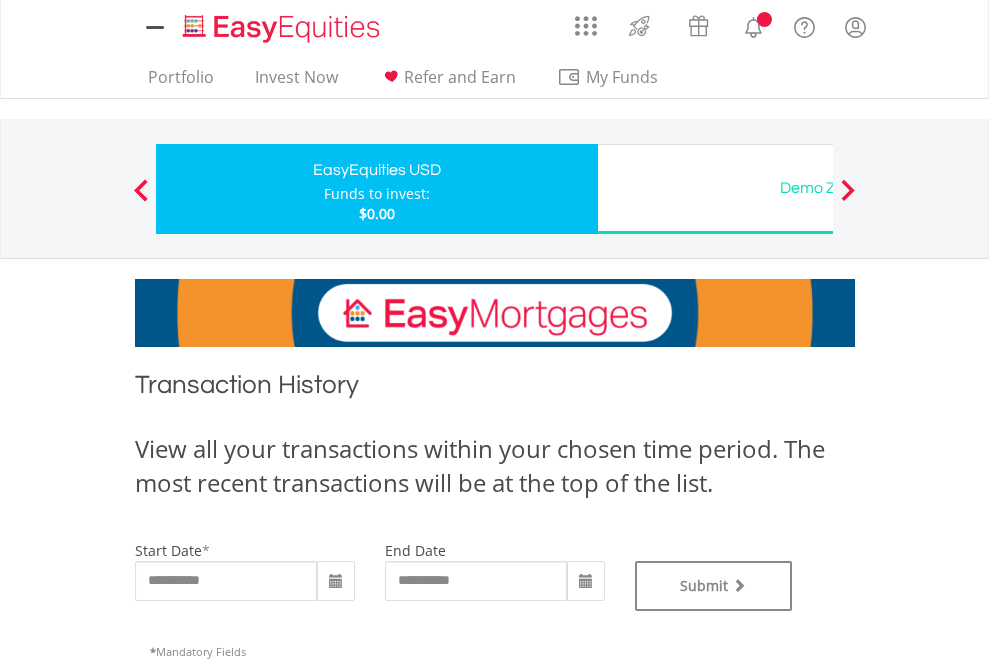 scroll, scrollTop: 0, scrollLeft: 0, axis: both 